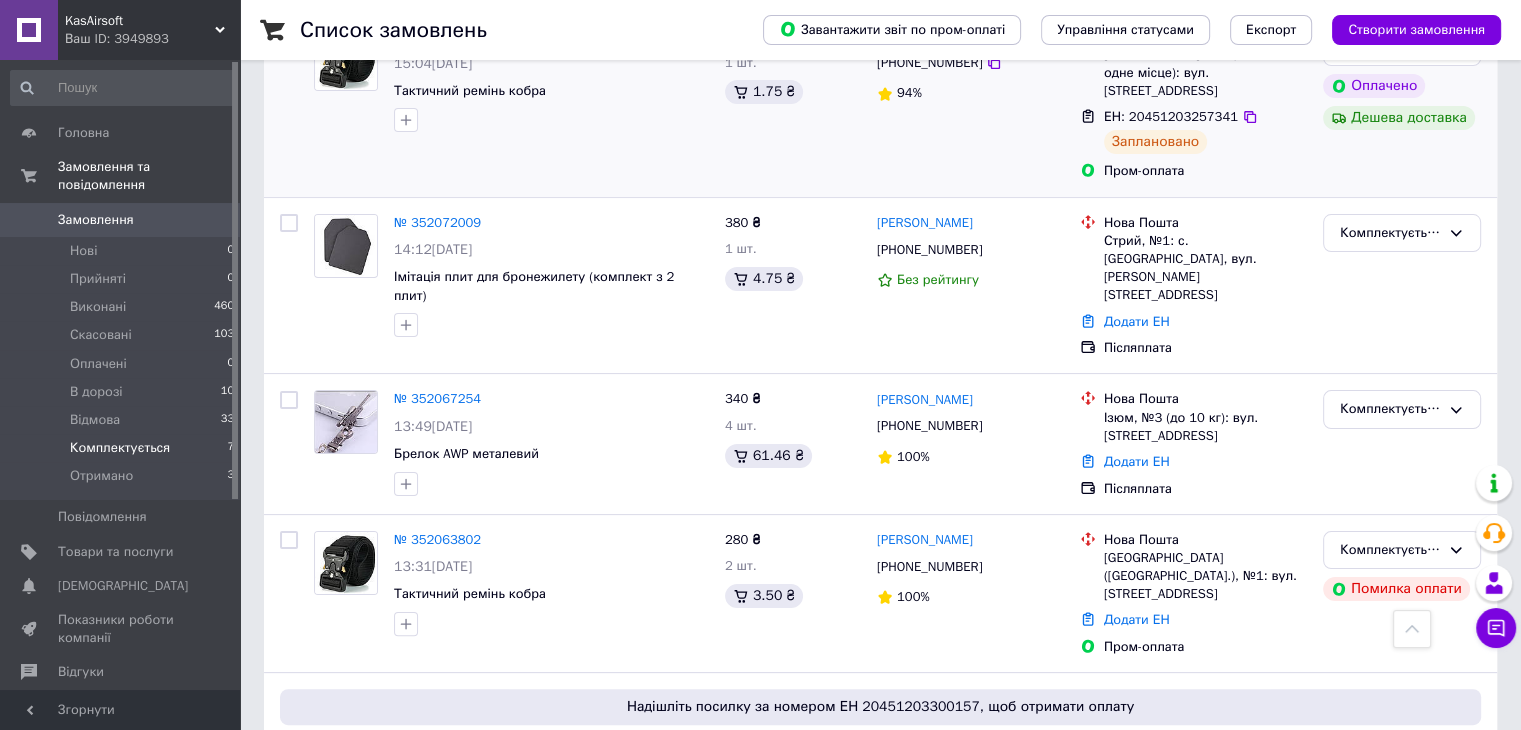 scroll, scrollTop: 500, scrollLeft: 0, axis: vertical 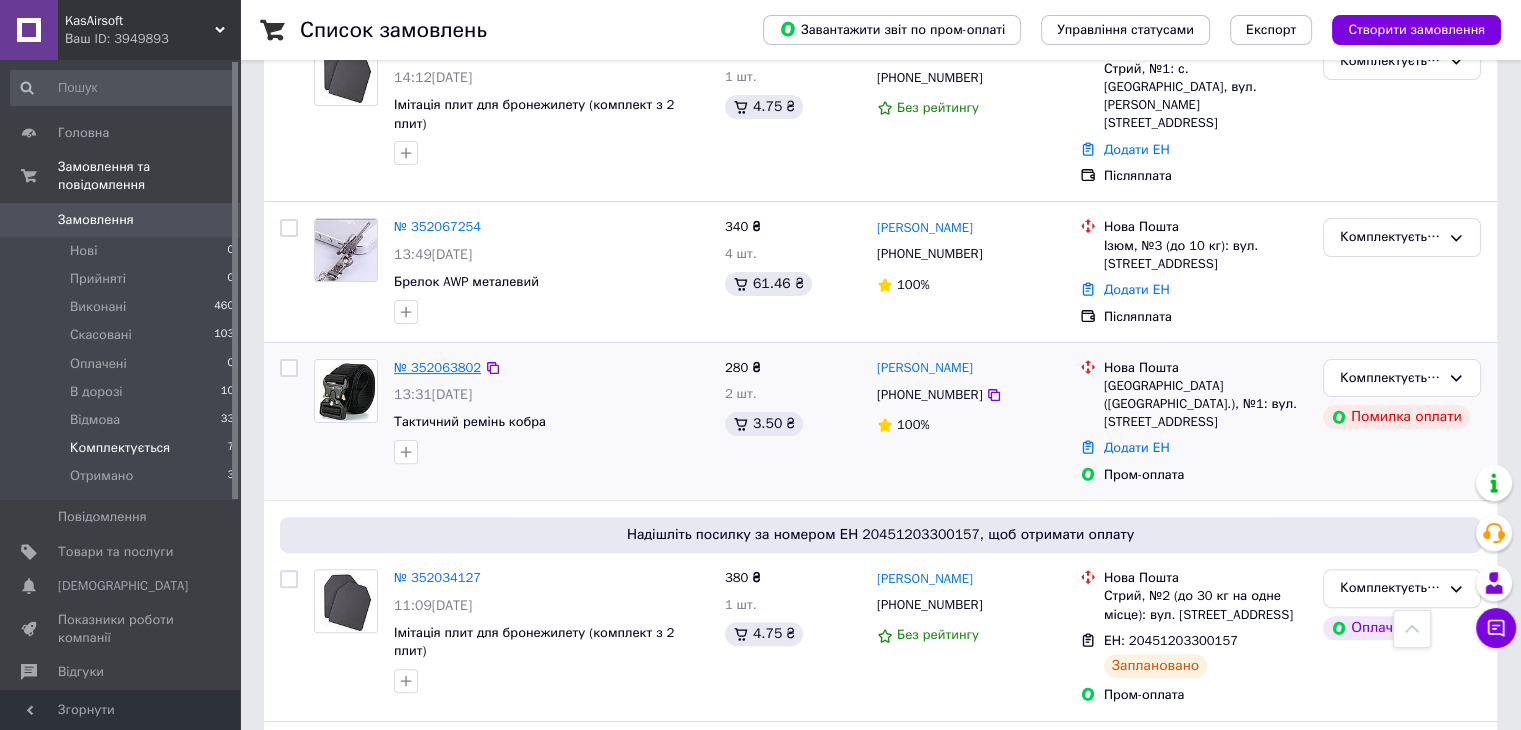 click on "№ 352063802" at bounding box center [437, 367] 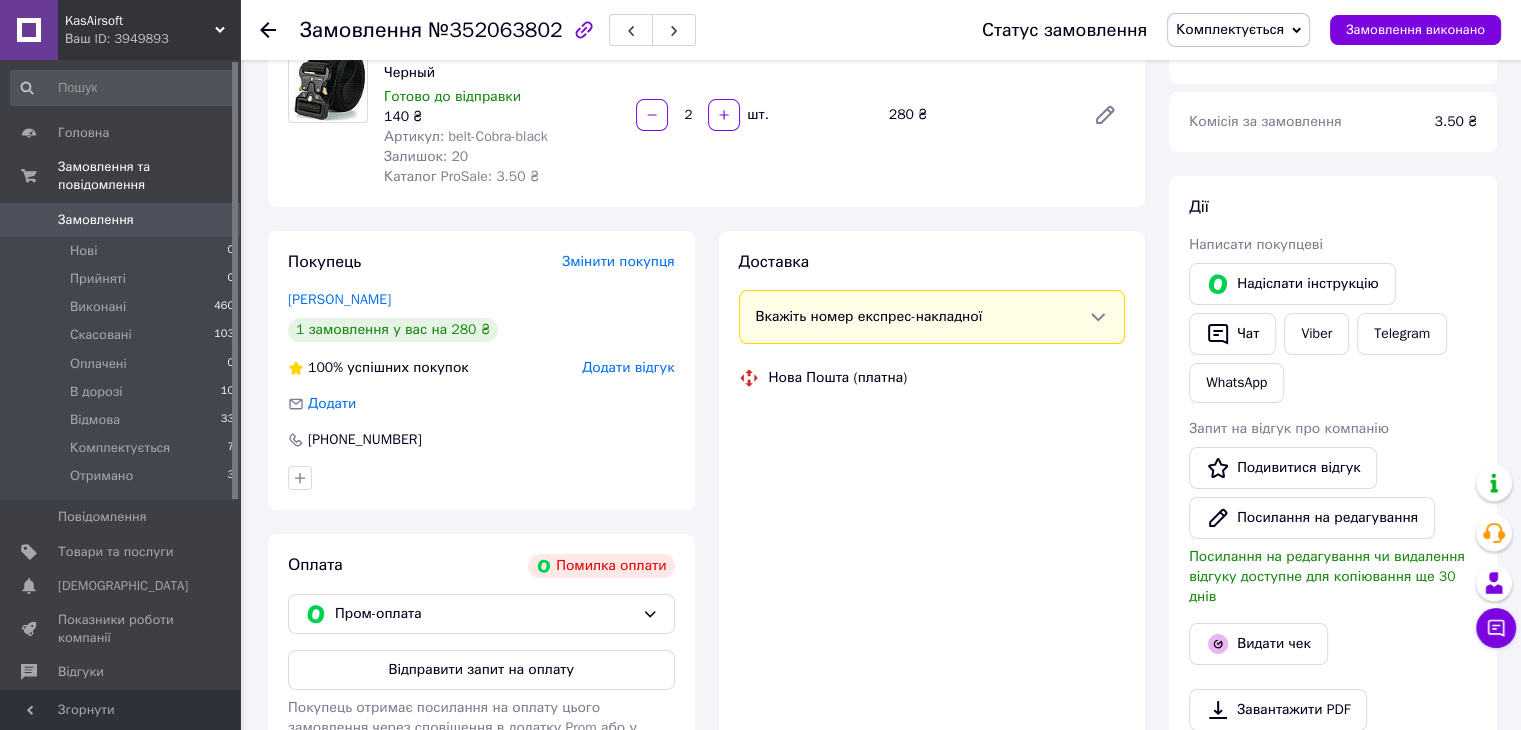 scroll, scrollTop: 289, scrollLeft: 0, axis: vertical 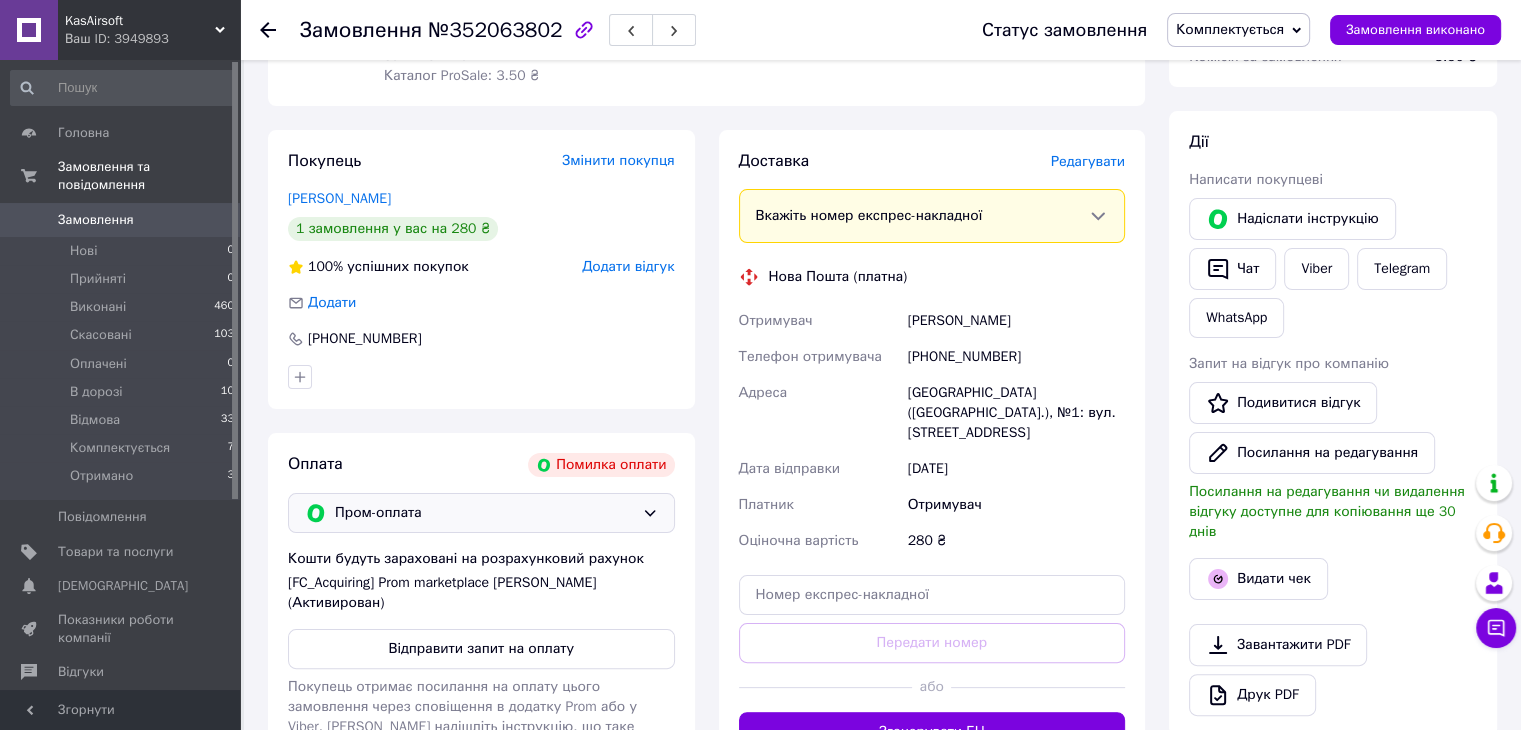 click on "Пром-оплата" at bounding box center (484, 513) 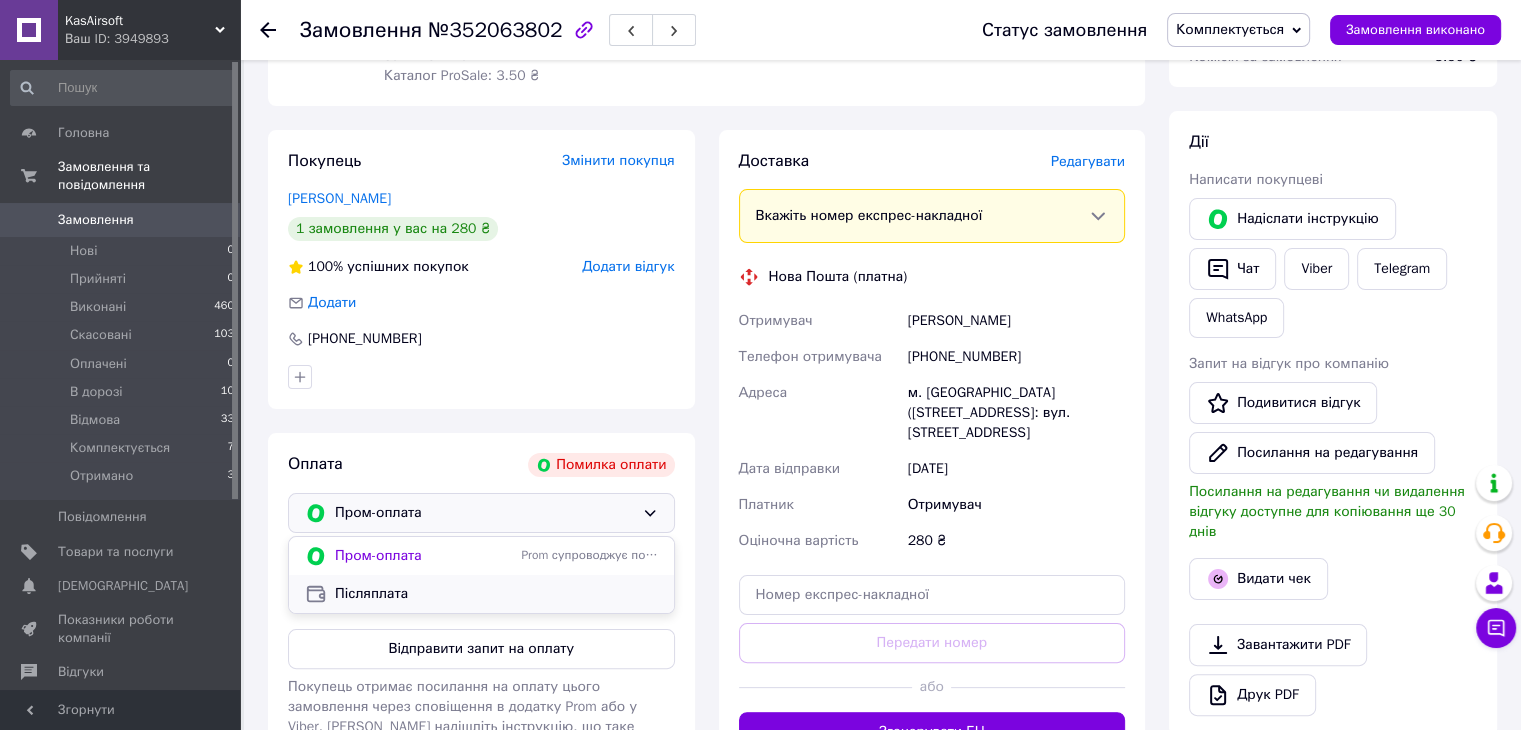 click on "Післяплата" at bounding box center [496, 594] 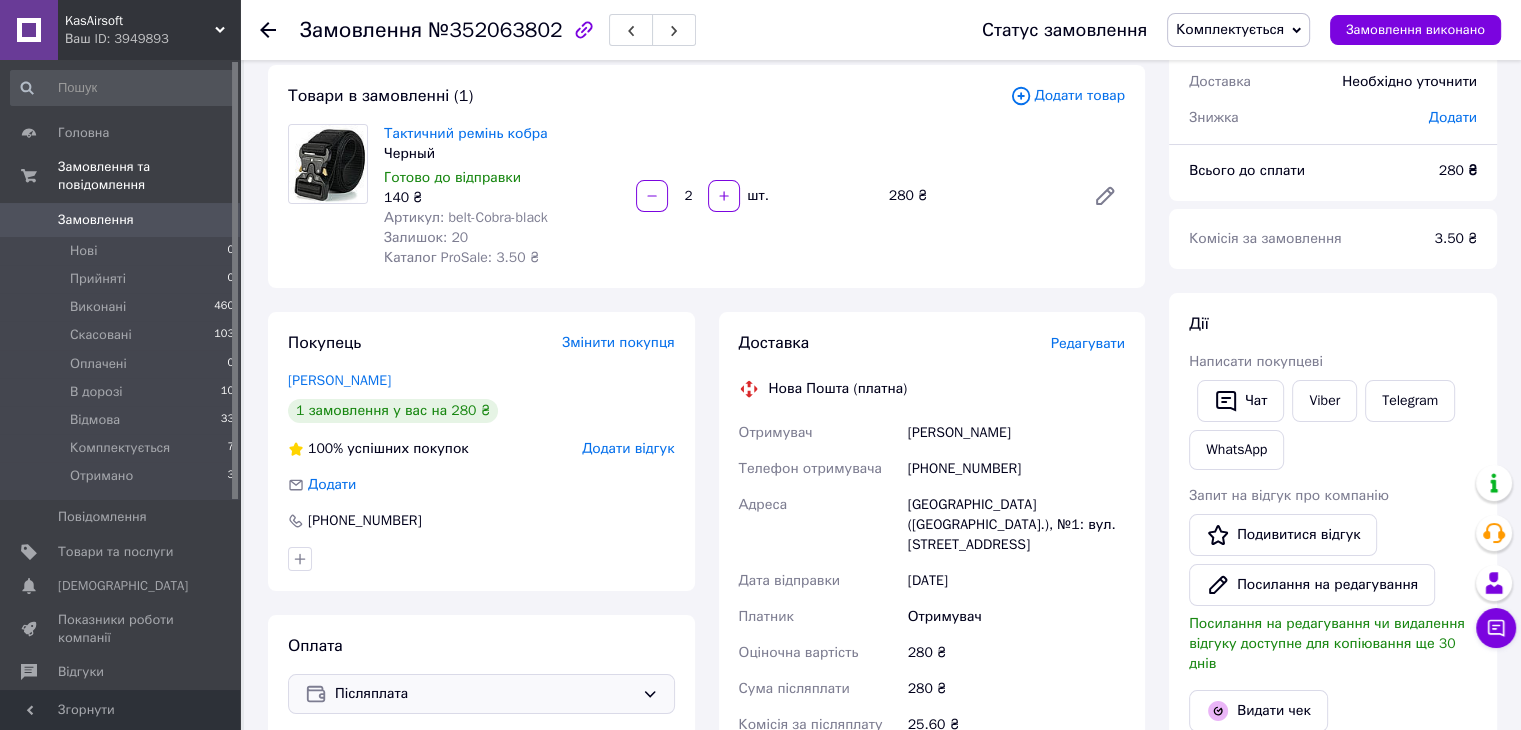 scroll, scrollTop: 89, scrollLeft: 0, axis: vertical 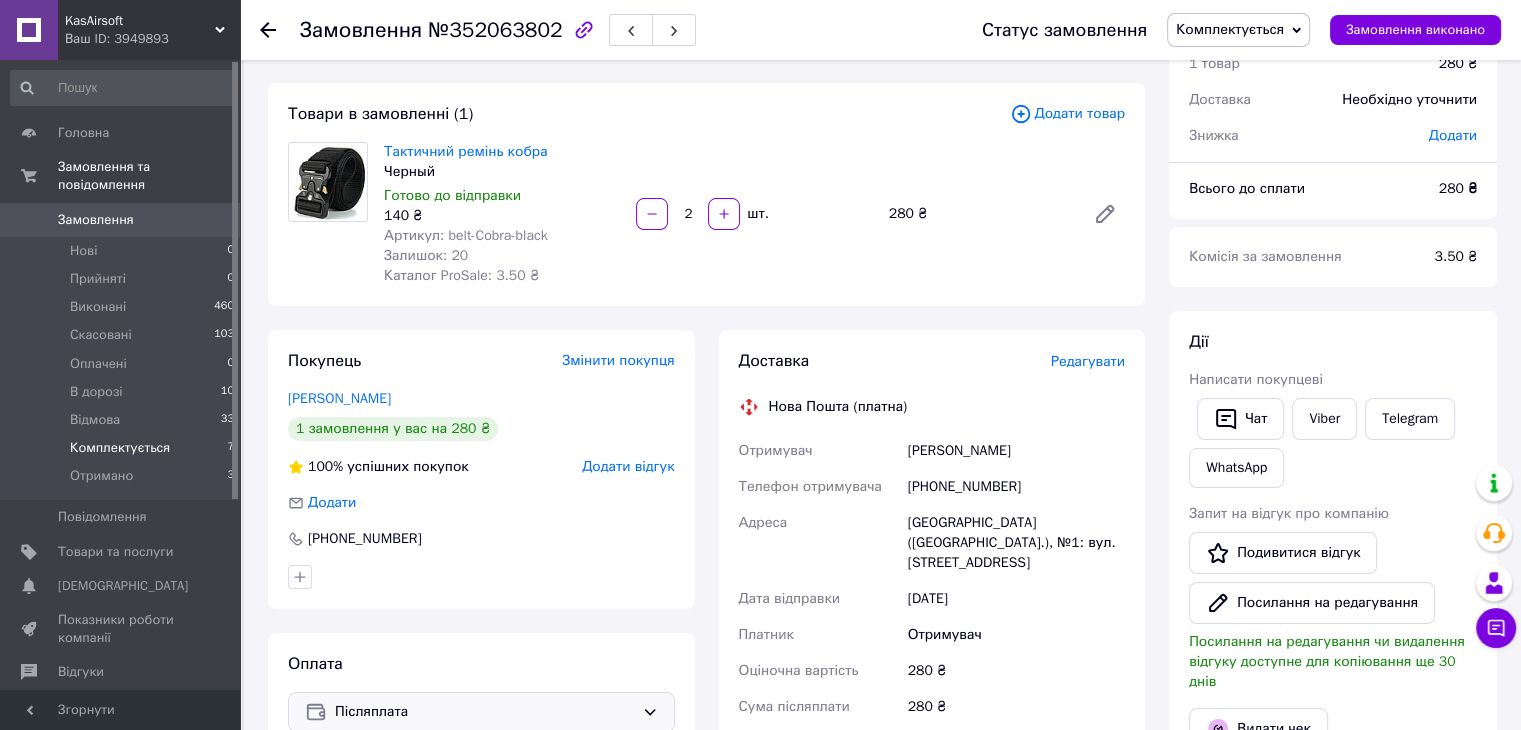 click on "Комплектується" at bounding box center [120, 448] 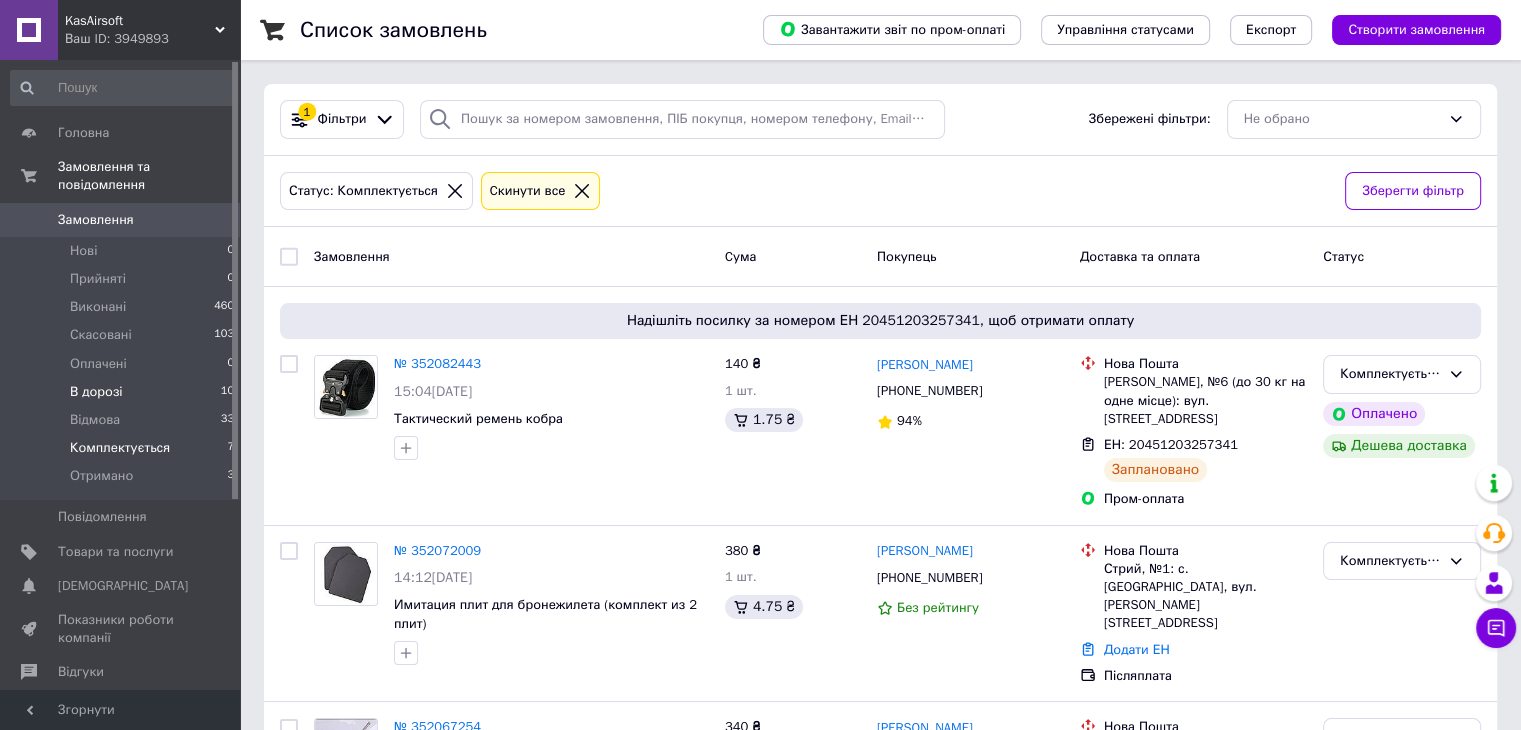 click on "В дорозі 10" at bounding box center [123, 392] 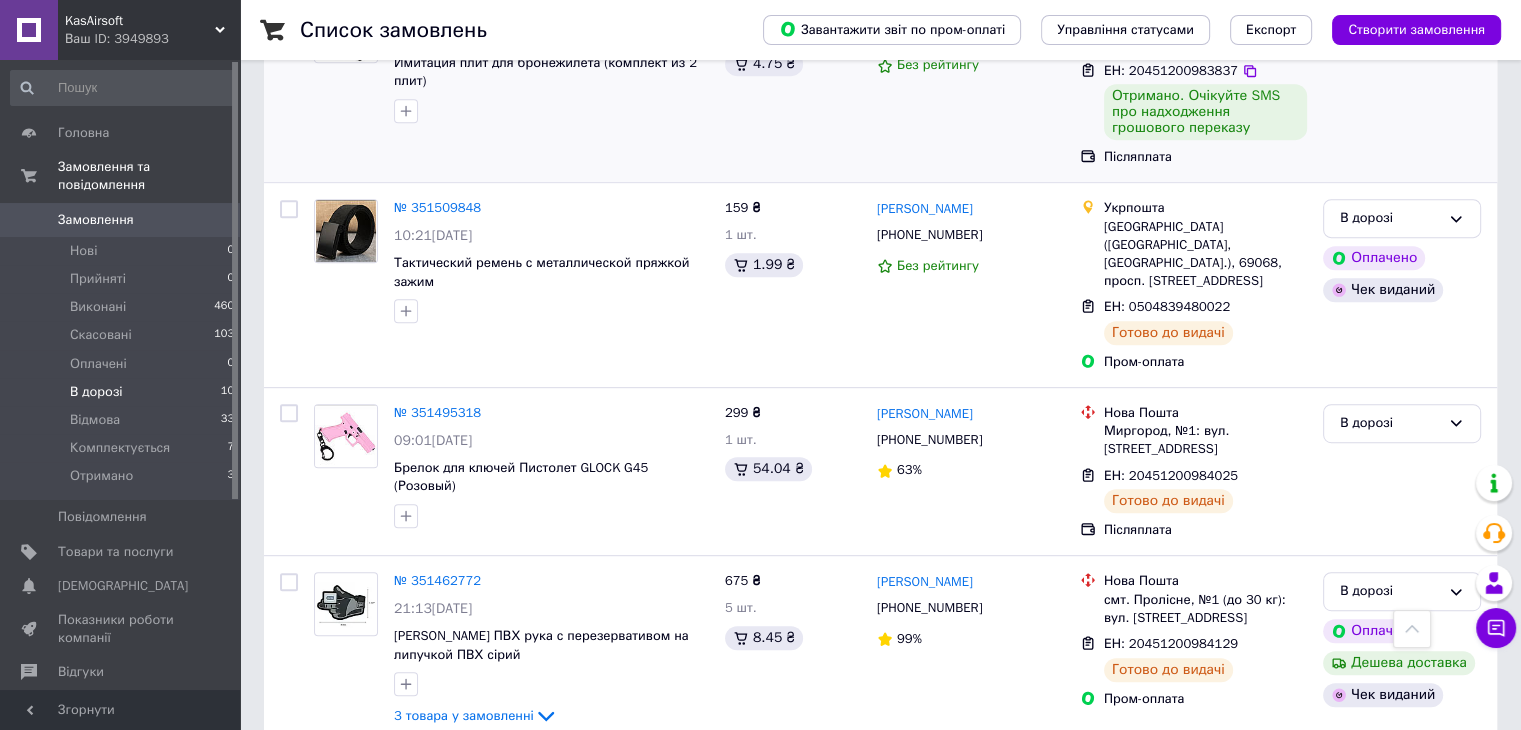 scroll, scrollTop: 600, scrollLeft: 0, axis: vertical 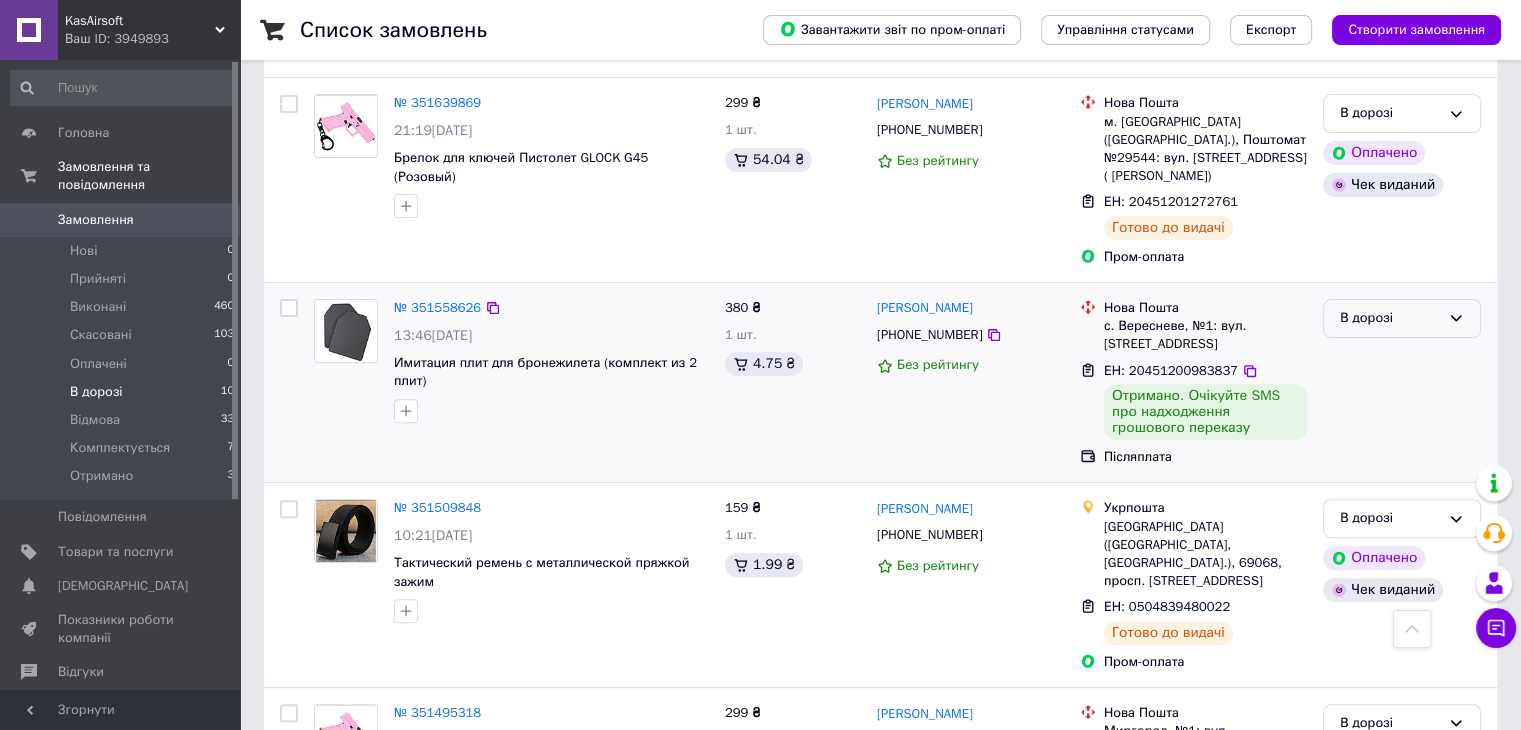 click on "В дорозі" at bounding box center (1390, 318) 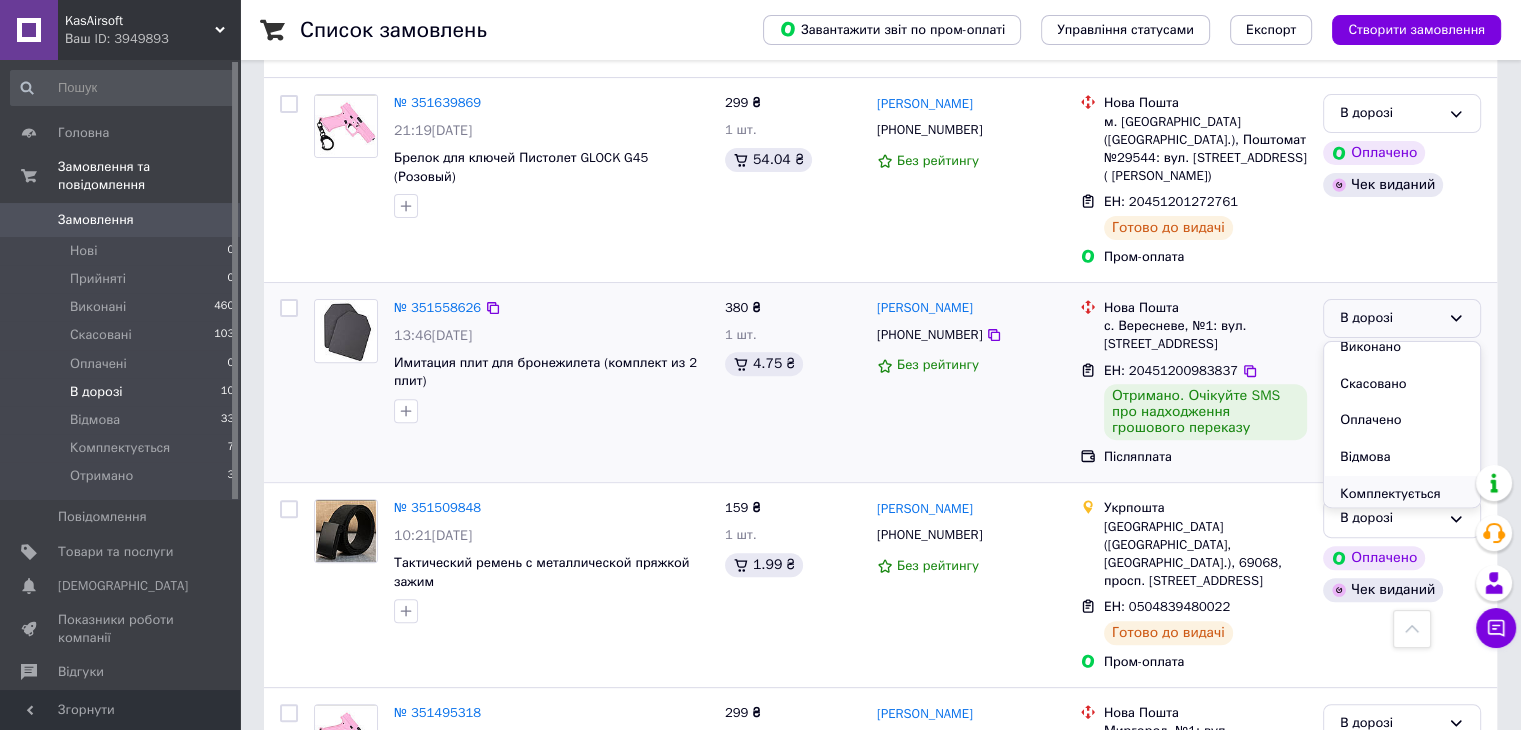 scroll, scrollTop: 90, scrollLeft: 0, axis: vertical 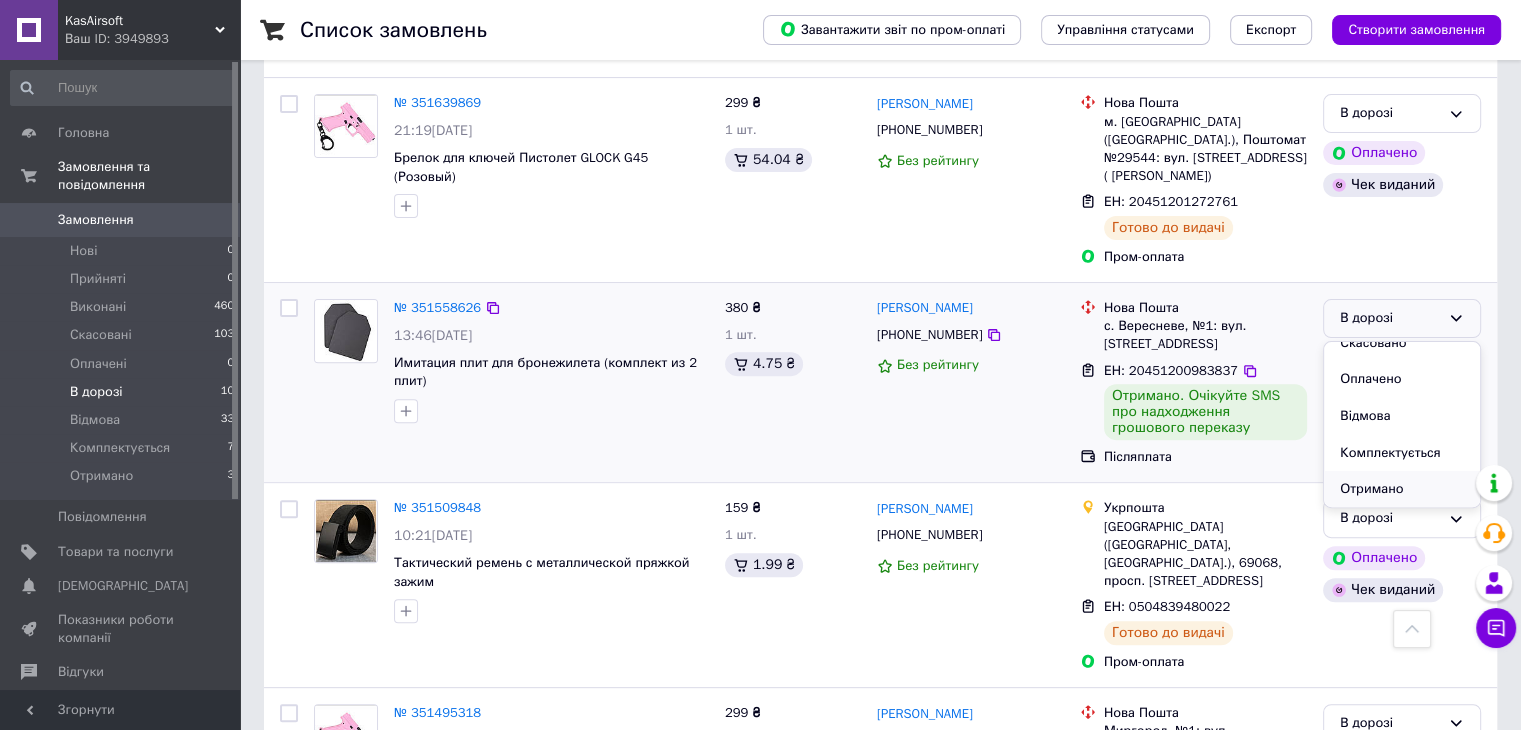 click on "Отримано" at bounding box center [1402, 489] 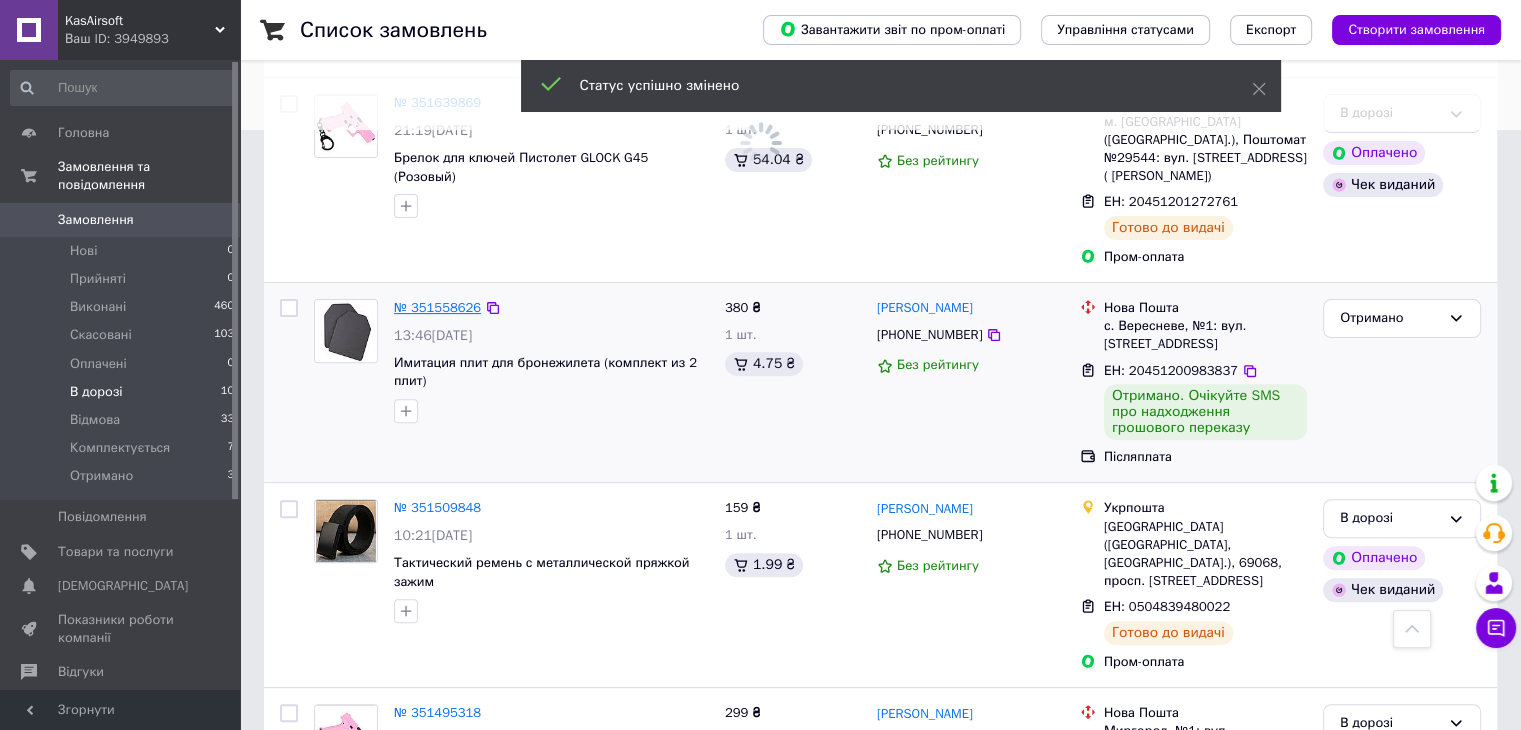 click on "№ 351558626" at bounding box center (437, 307) 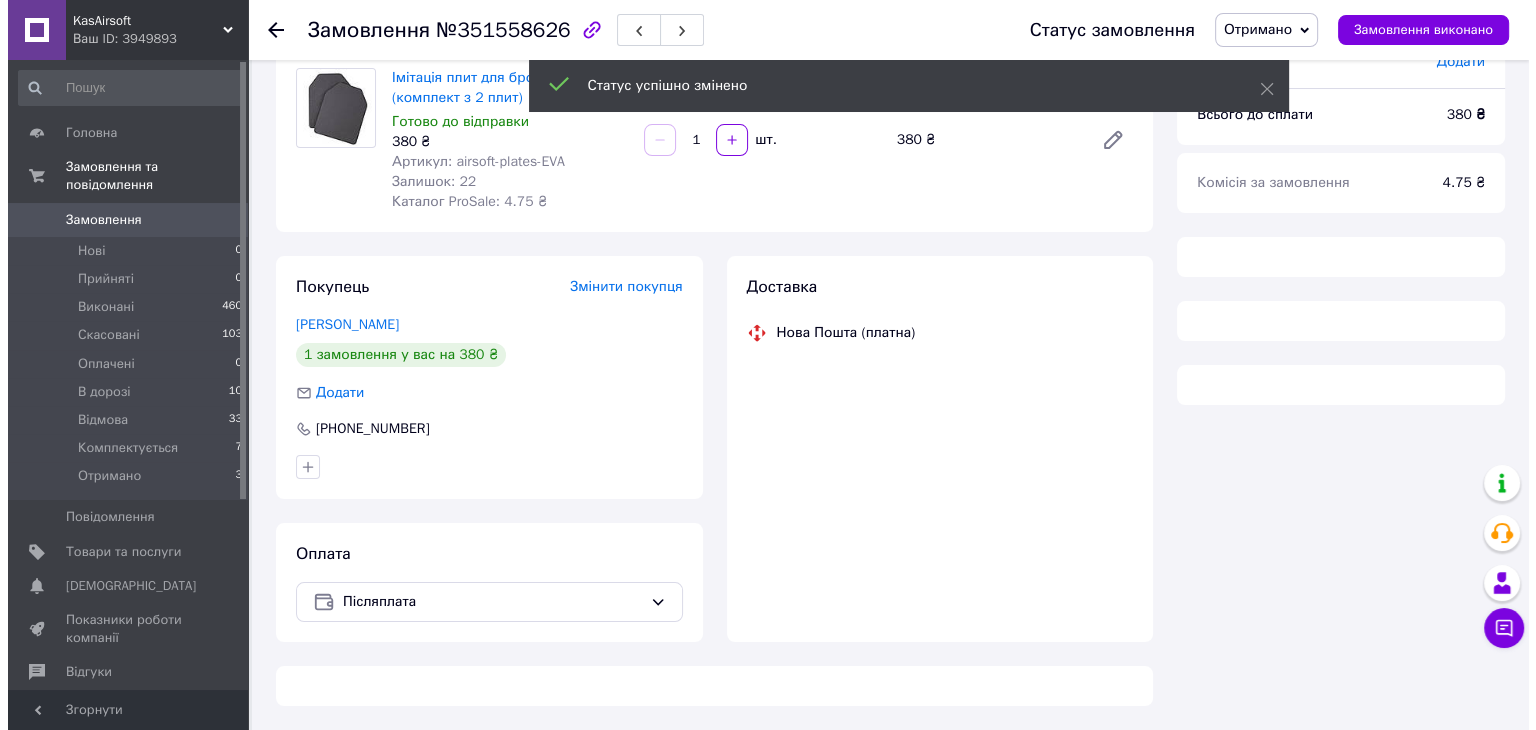 scroll, scrollTop: 600, scrollLeft: 0, axis: vertical 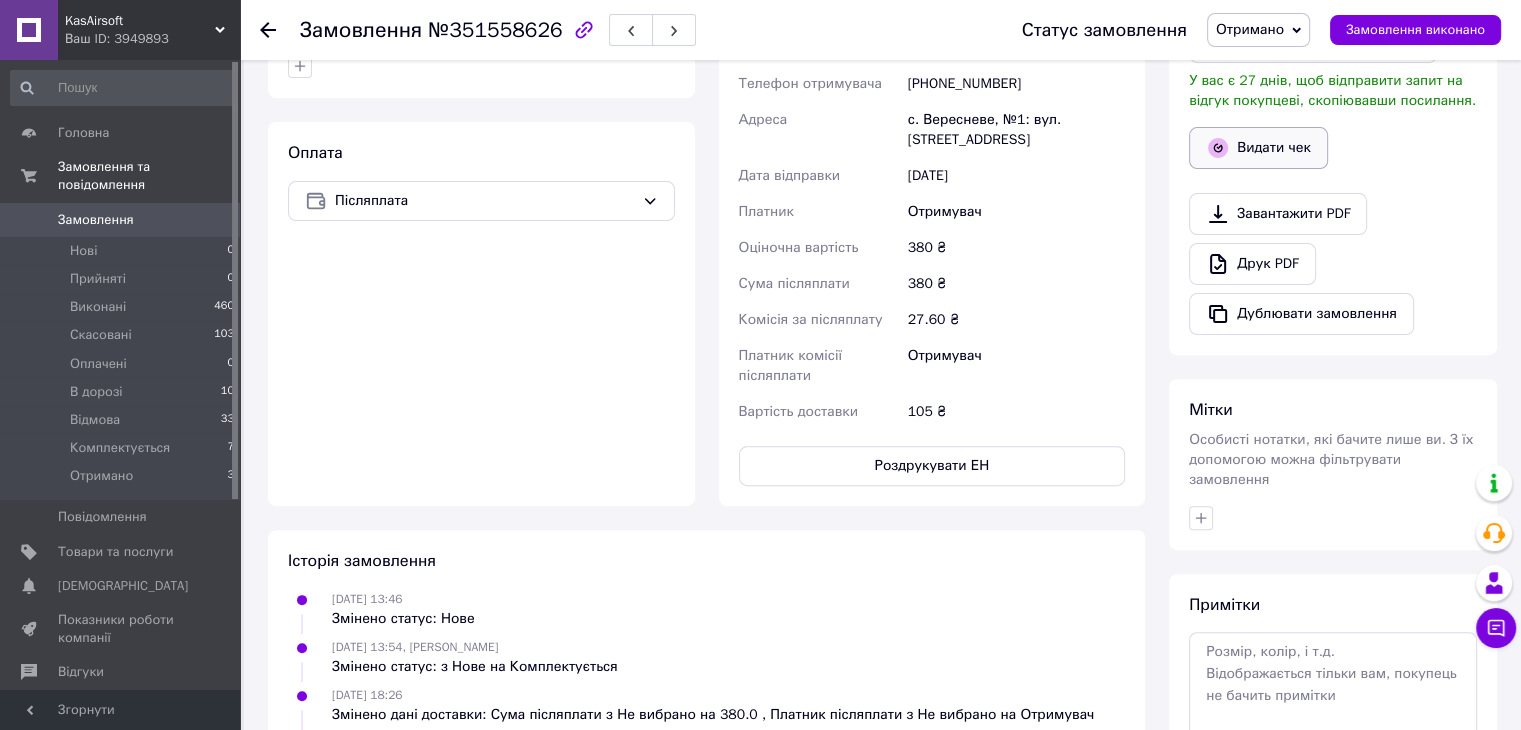 click on "Видати чек" at bounding box center (1258, 148) 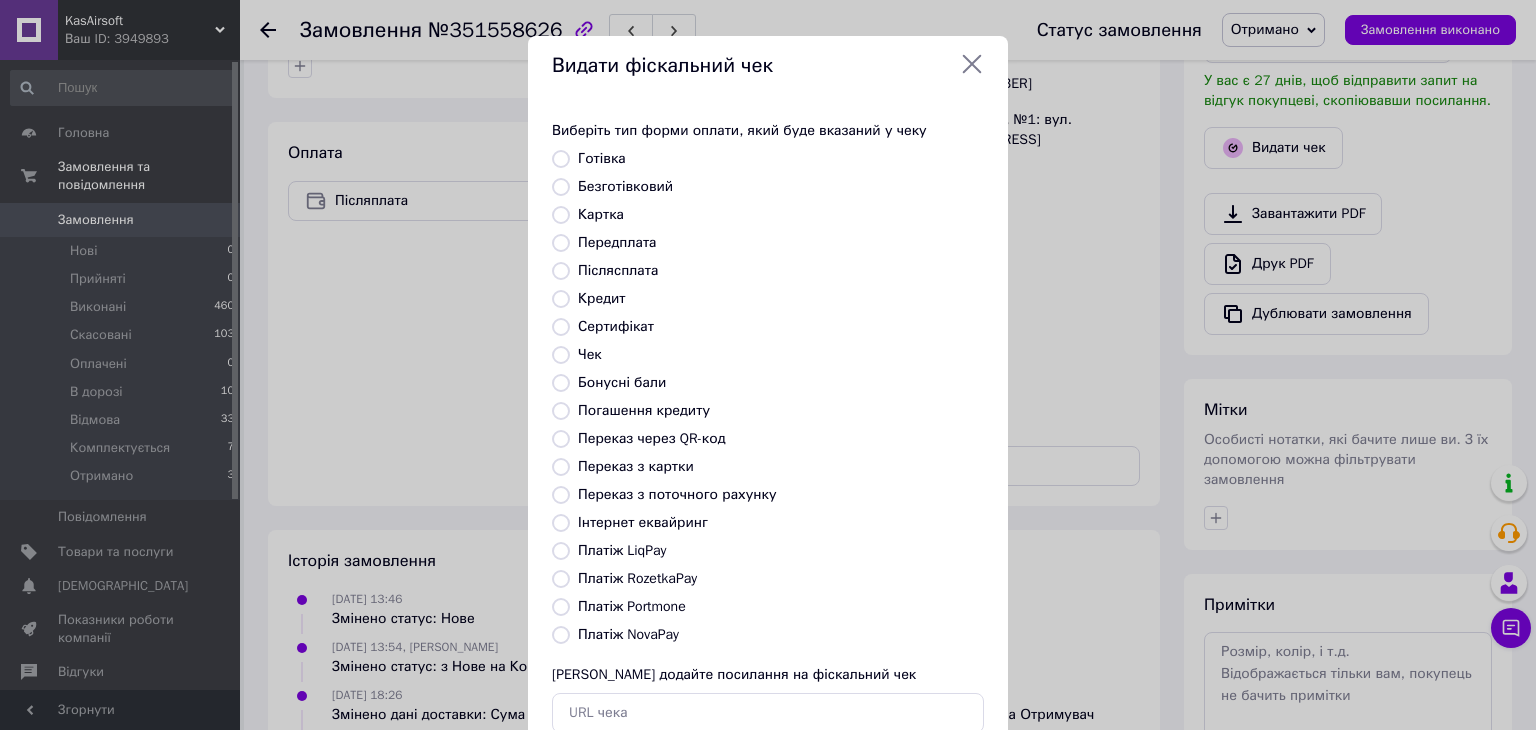 click on "Післясплата" at bounding box center (618, 270) 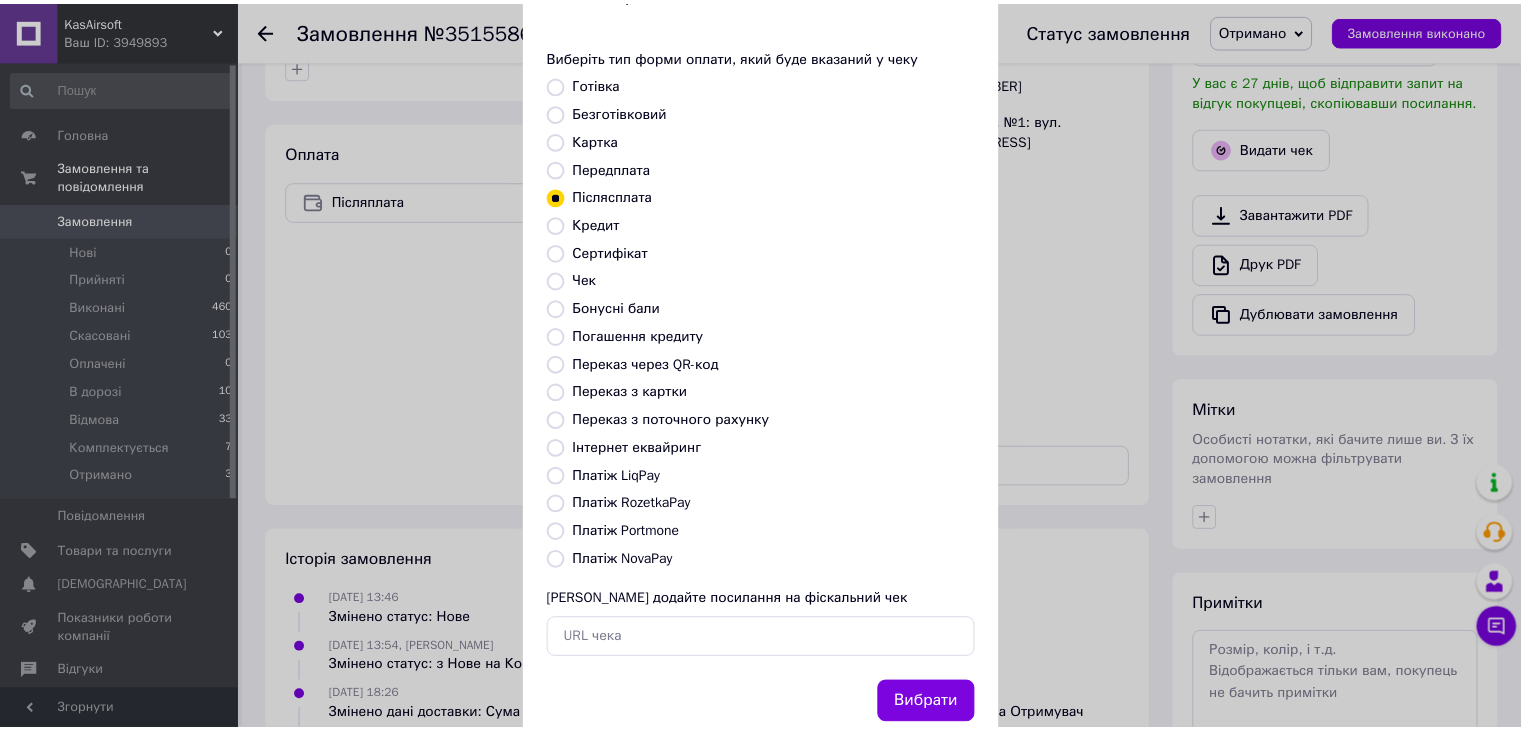 scroll, scrollTop: 128, scrollLeft: 0, axis: vertical 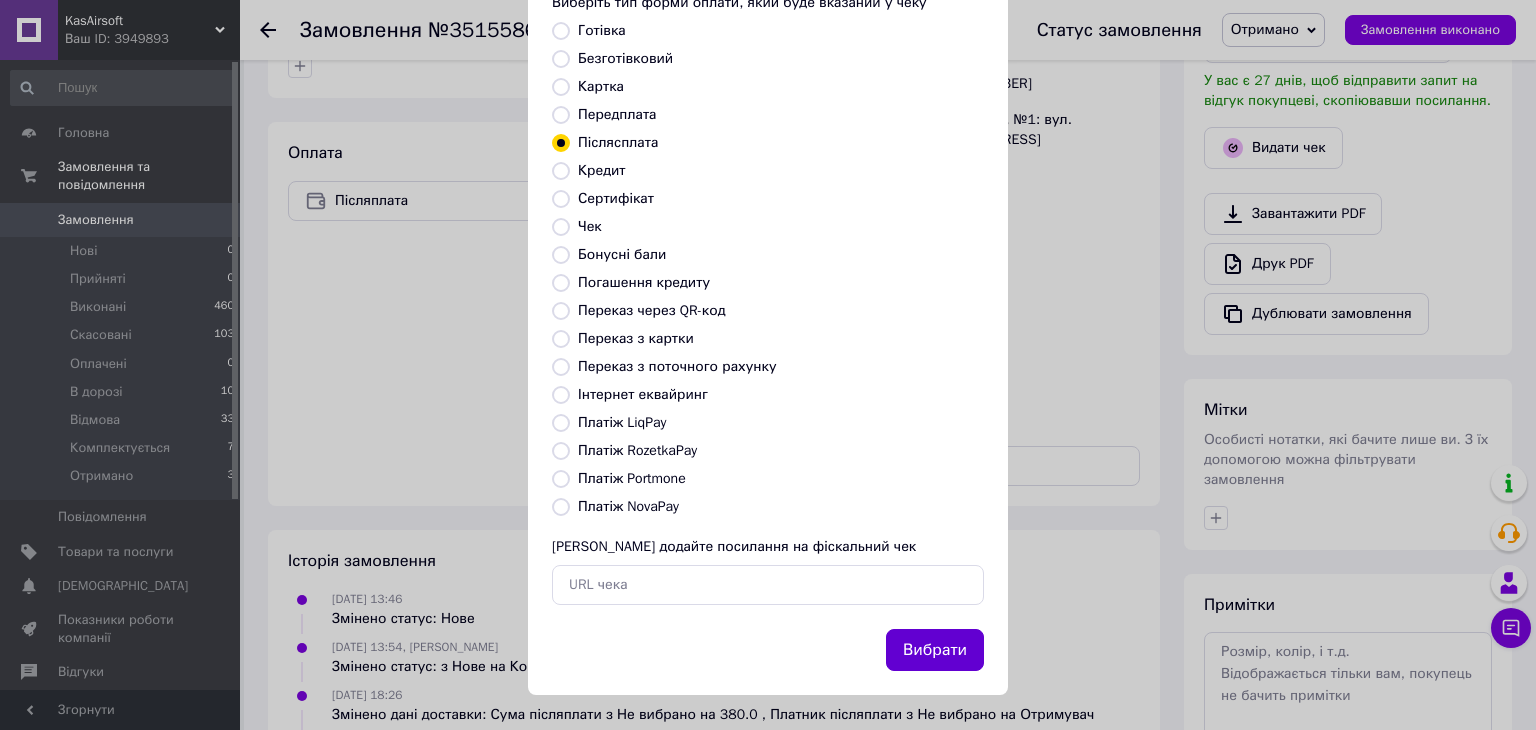 click on "Вибрати" at bounding box center [935, 650] 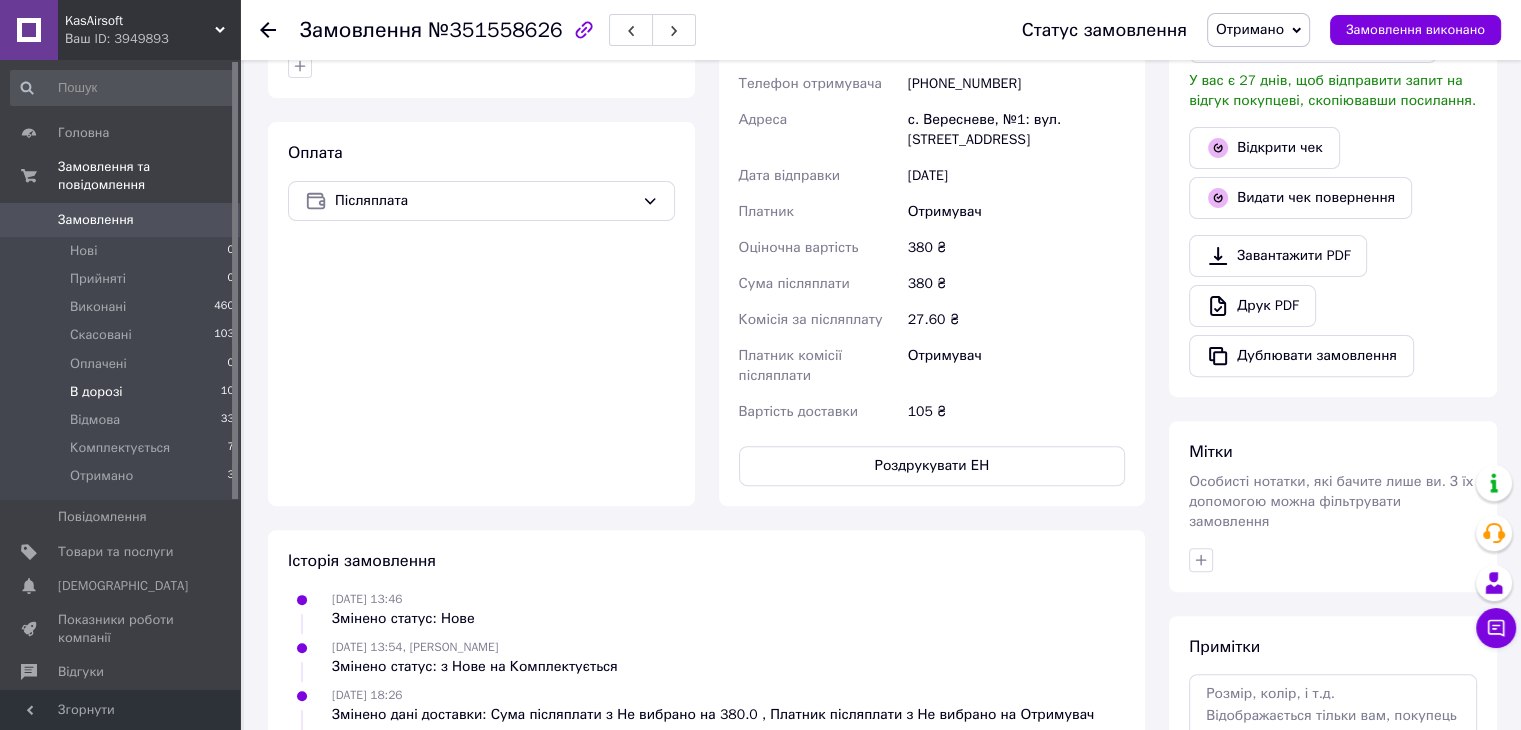 click on "В дорозі 10" at bounding box center (123, 392) 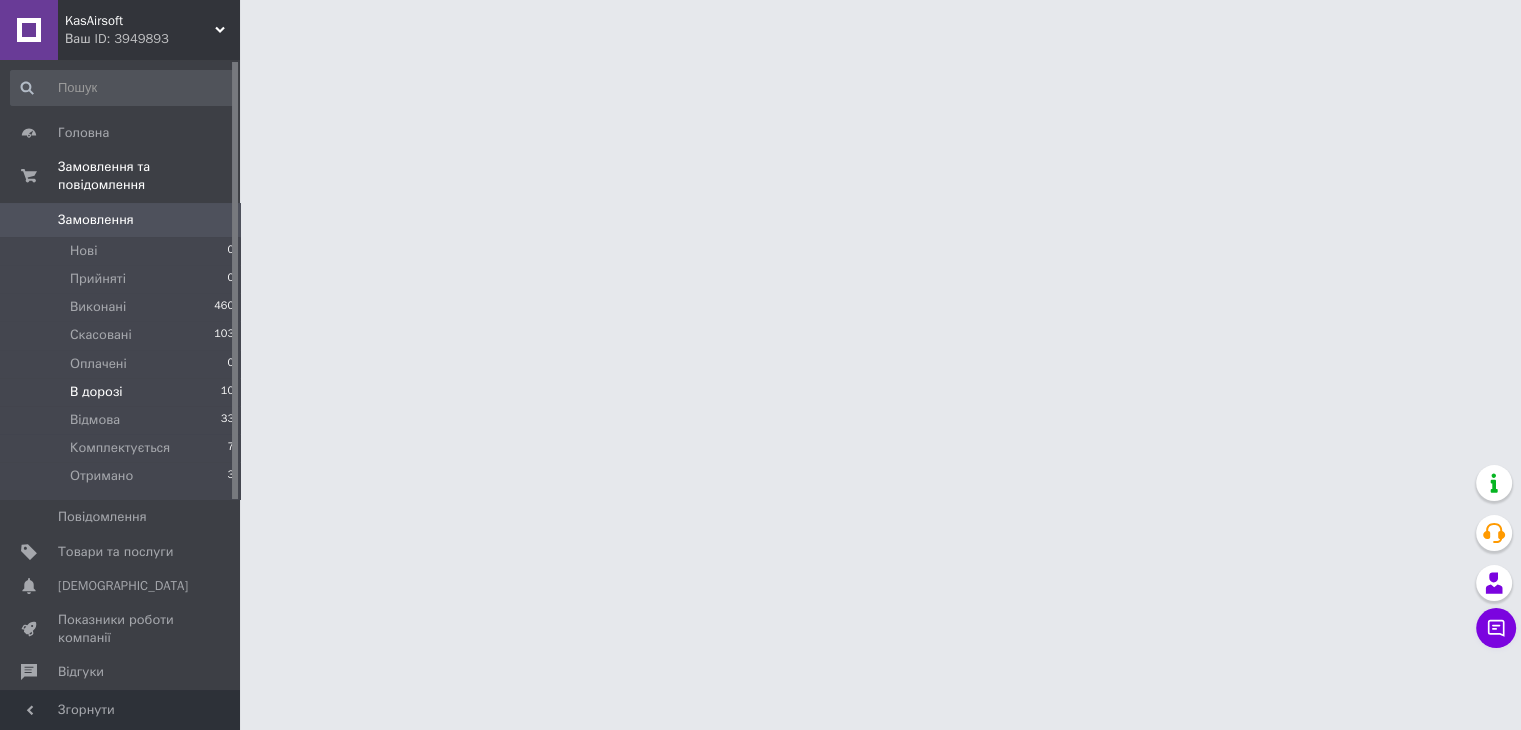 scroll, scrollTop: 0, scrollLeft: 0, axis: both 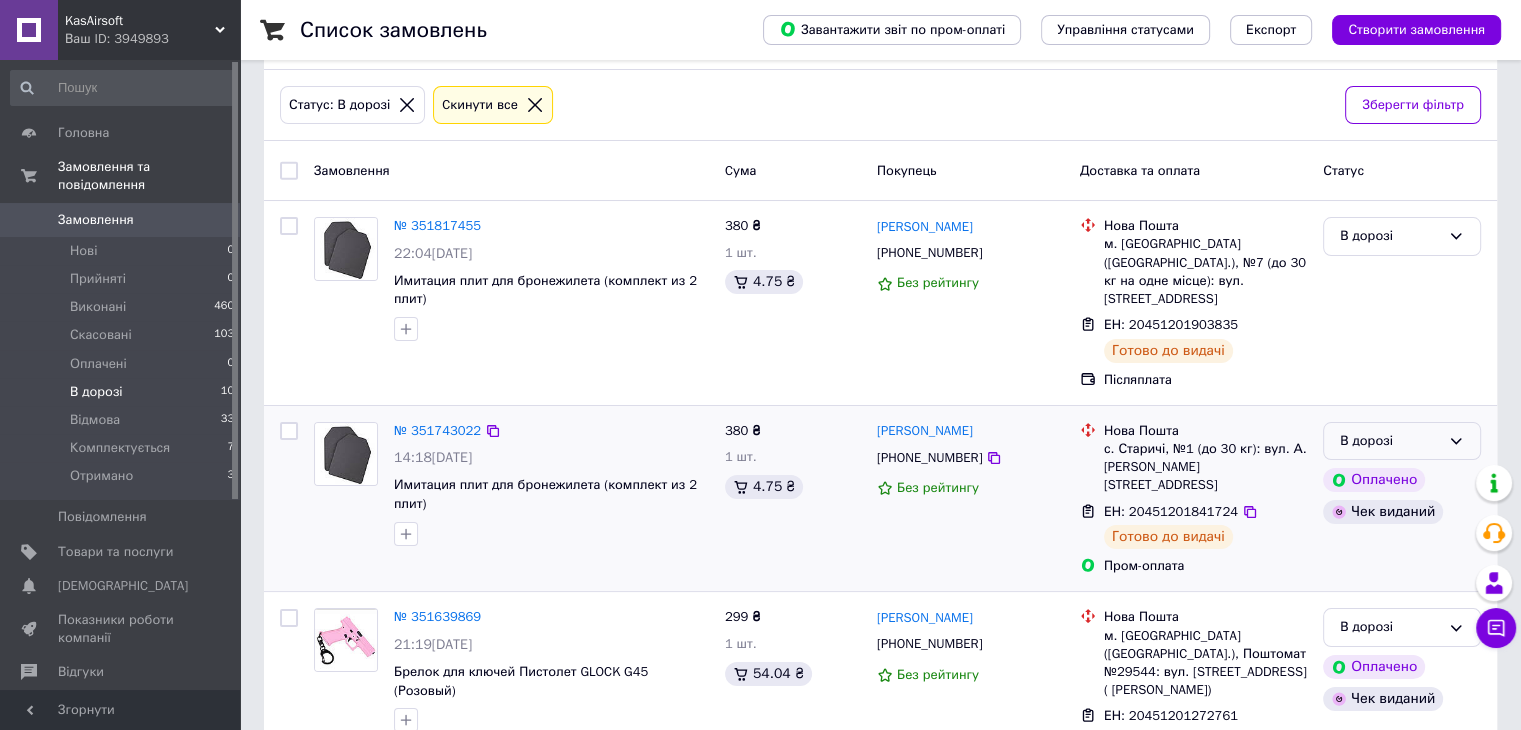 click on "В дорозі" at bounding box center [1390, 441] 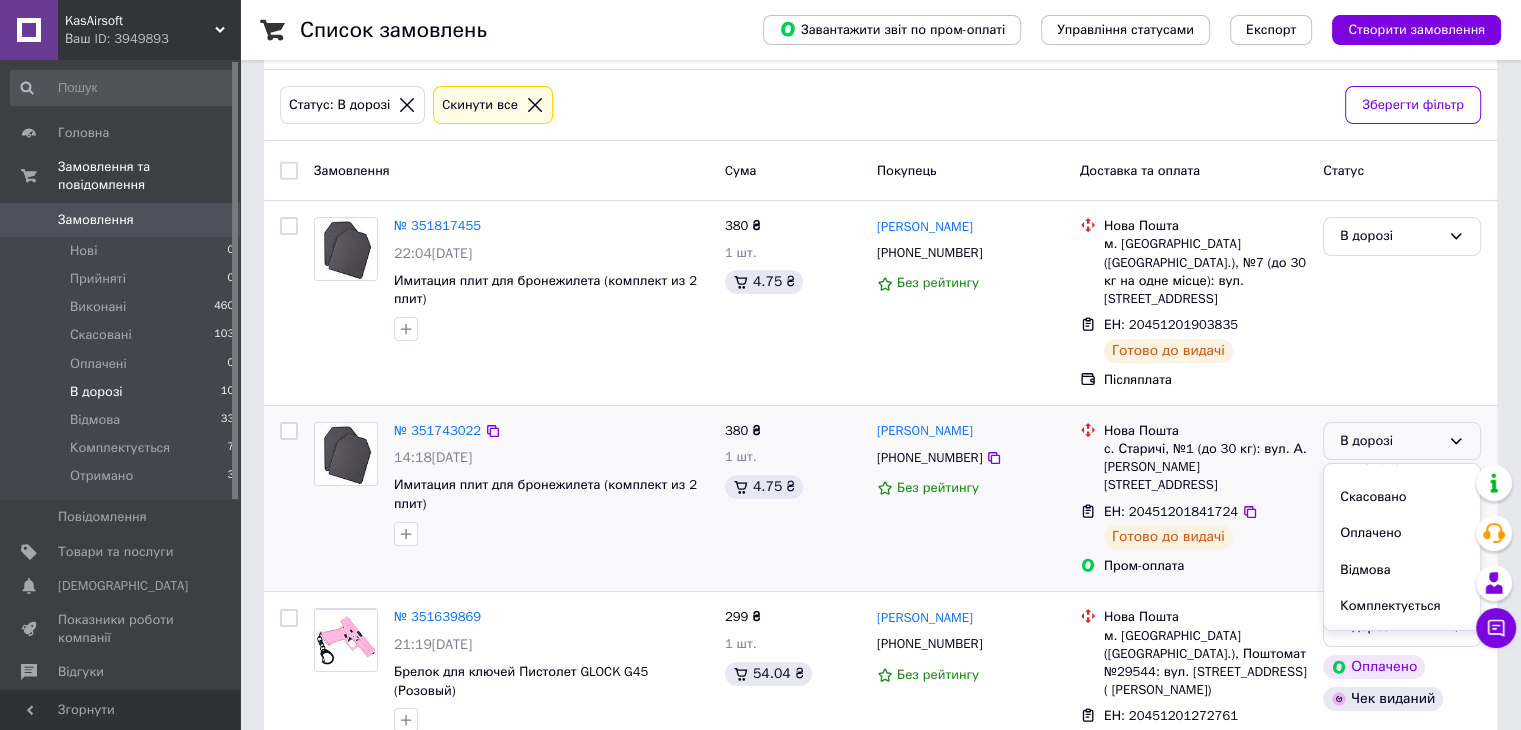 scroll, scrollTop: 90, scrollLeft: 0, axis: vertical 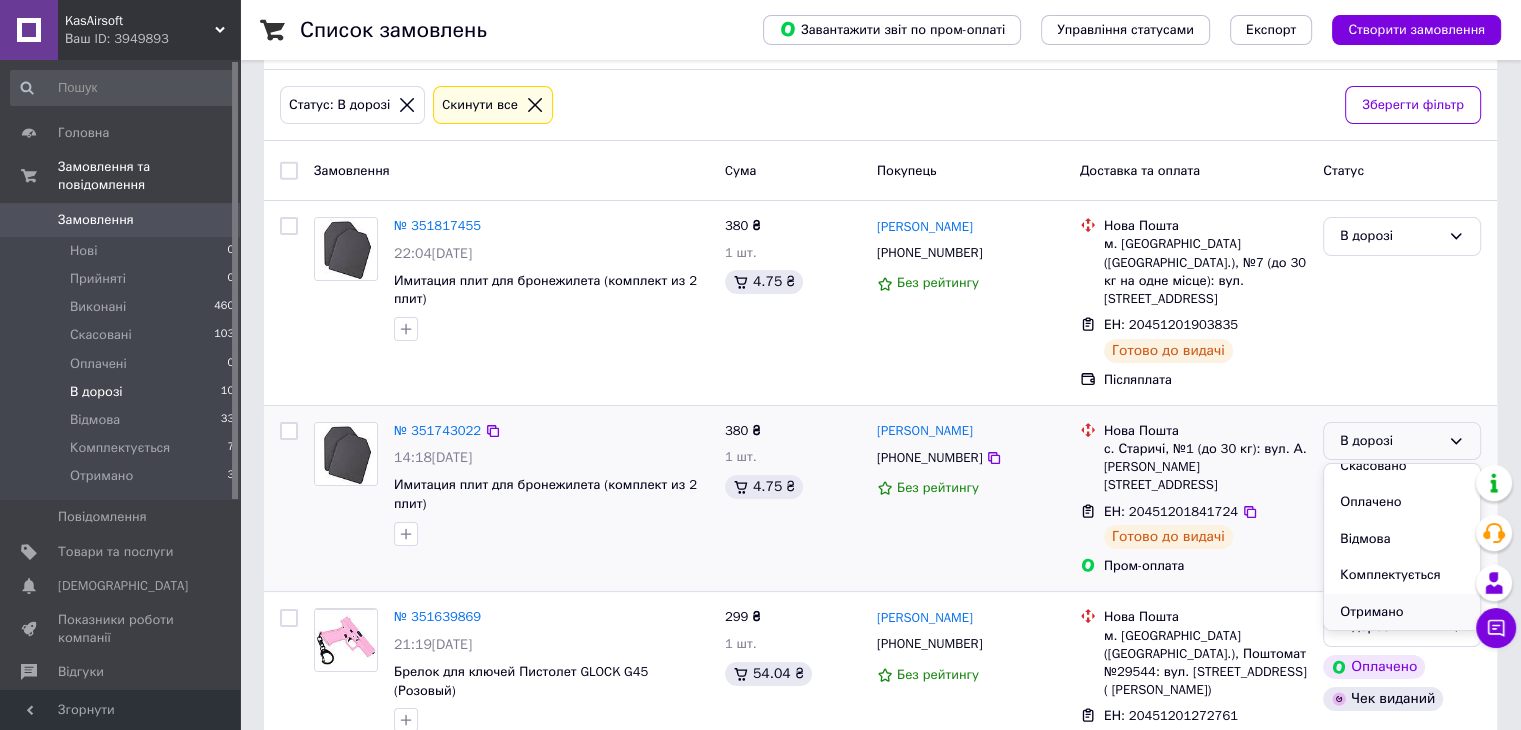 click on "Отримано" at bounding box center [1402, 612] 